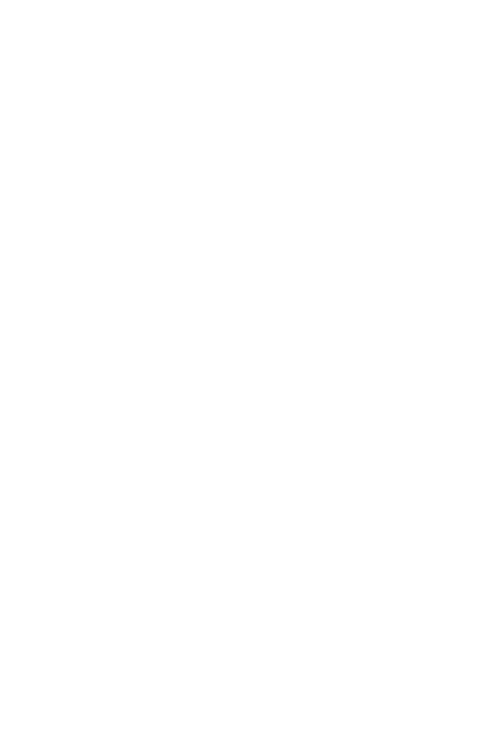 scroll, scrollTop: 0, scrollLeft: 0, axis: both 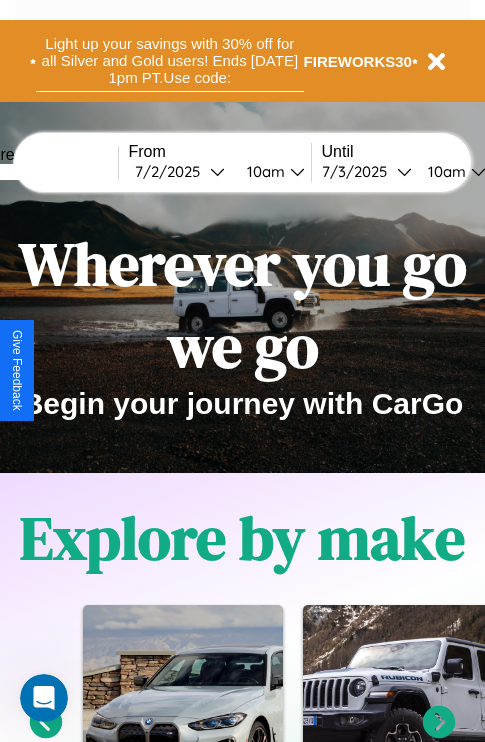 click on "Light up your savings with 30% off for all Silver and Gold users! Ends [DATE] 1pm PT.  Use code:" at bounding box center [170, 61] 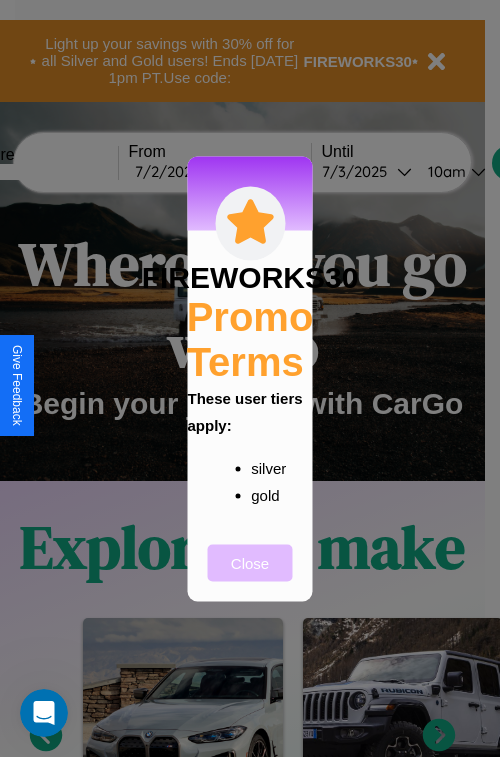 click on "Close" at bounding box center (250, 562) 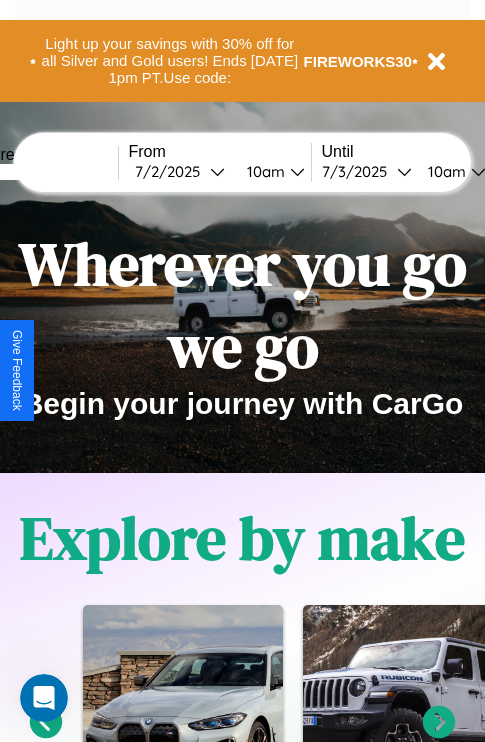 click at bounding box center [43, 172] 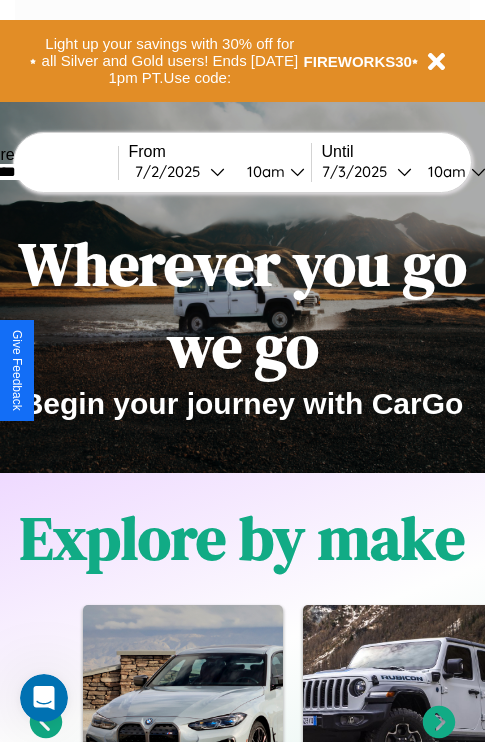 type on "********" 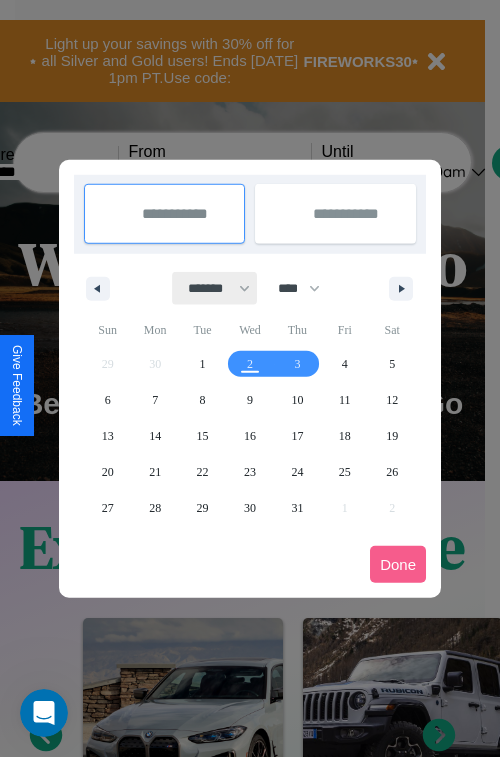 click on "******* ******** ***** ***** *** **** **** ****** ********* ******* ******** ********" at bounding box center (215, 288) 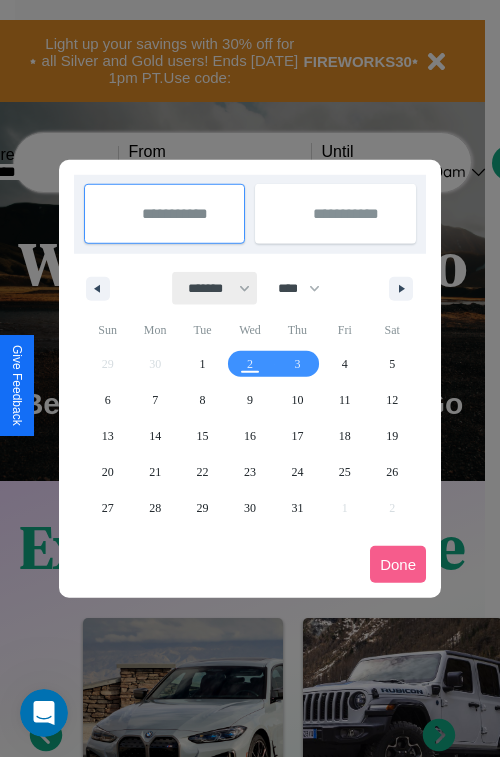 select on "**" 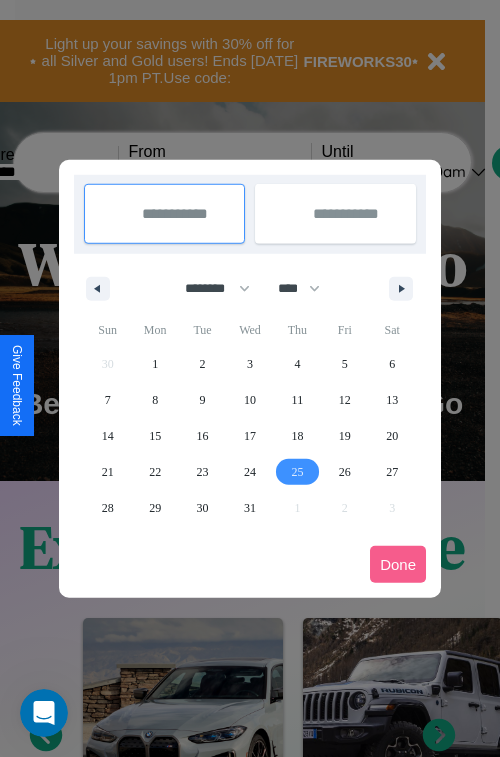 click on "25" at bounding box center [297, 472] 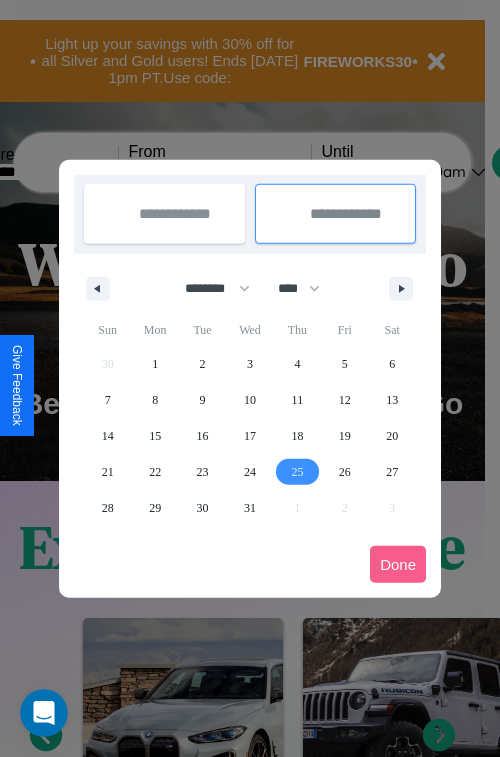 type on "**********" 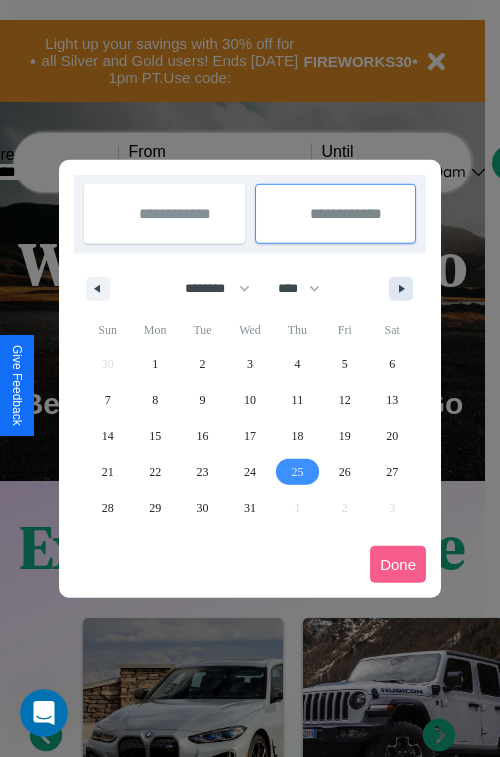 click at bounding box center [405, 289] 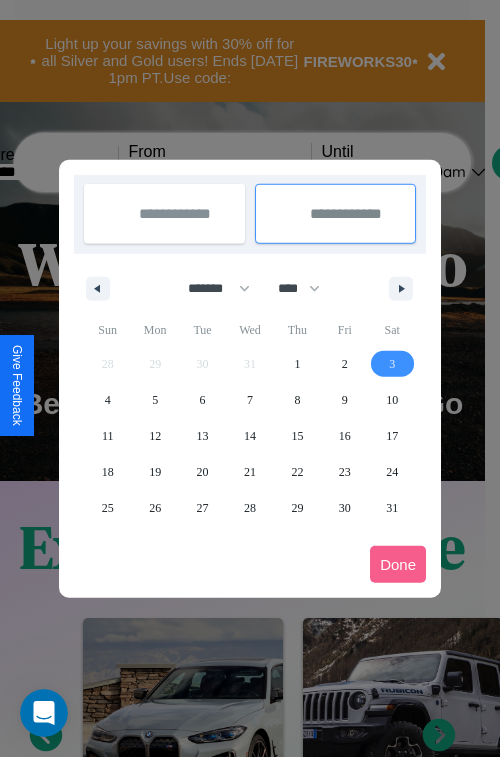 click on "3" at bounding box center (392, 364) 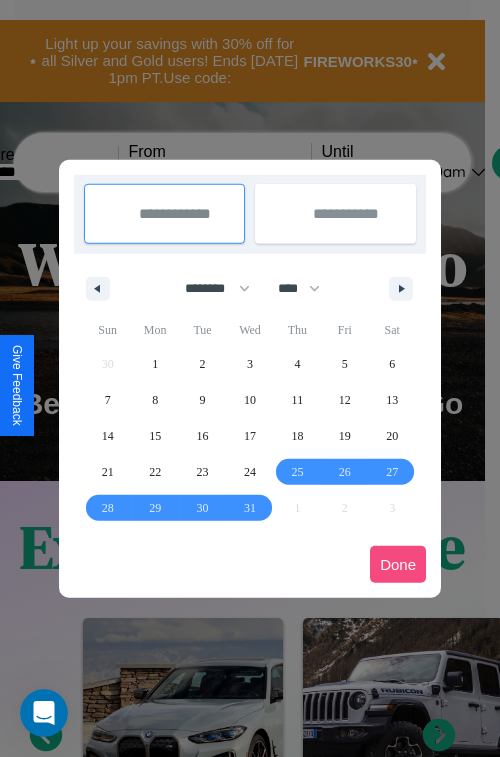 click on "Done" at bounding box center [398, 564] 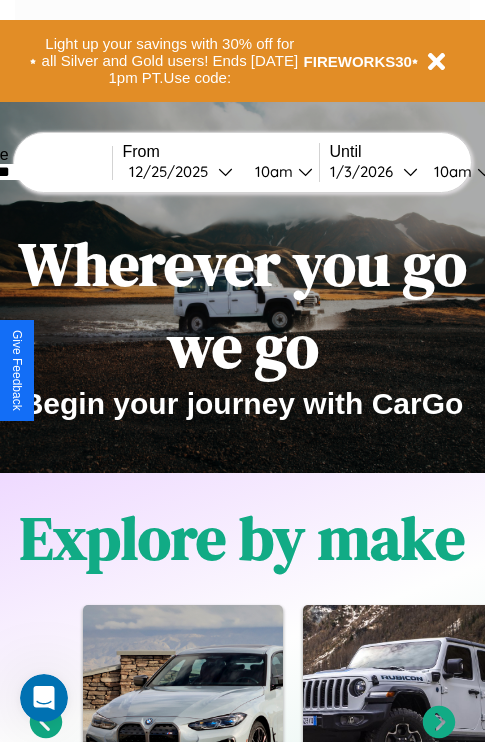 scroll, scrollTop: 0, scrollLeft: 74, axis: horizontal 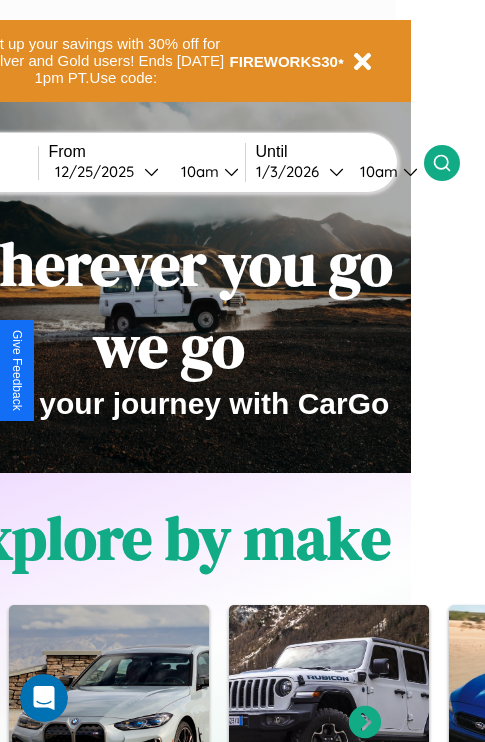 click 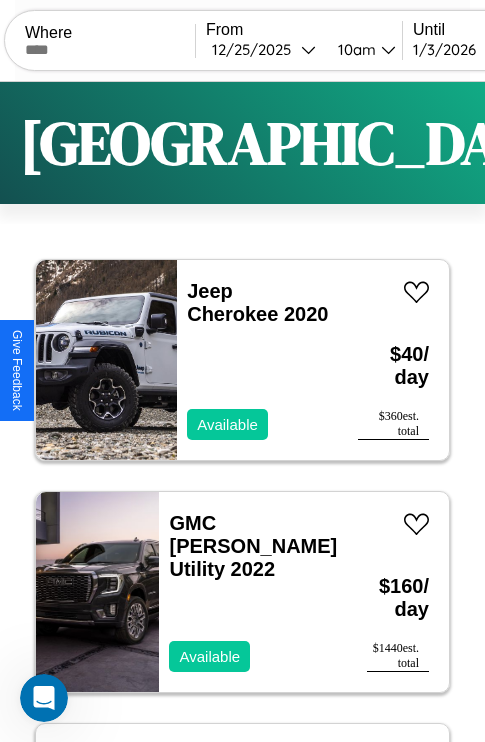 scroll, scrollTop: 95, scrollLeft: 0, axis: vertical 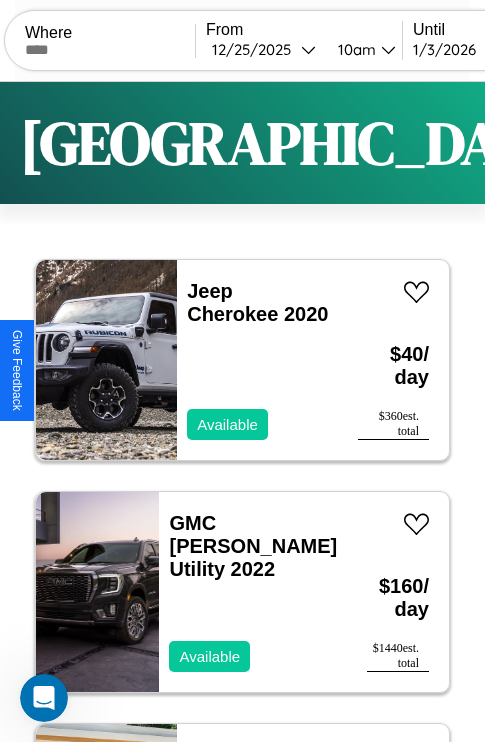 click on "Filters" at bounding box center (640, 143) 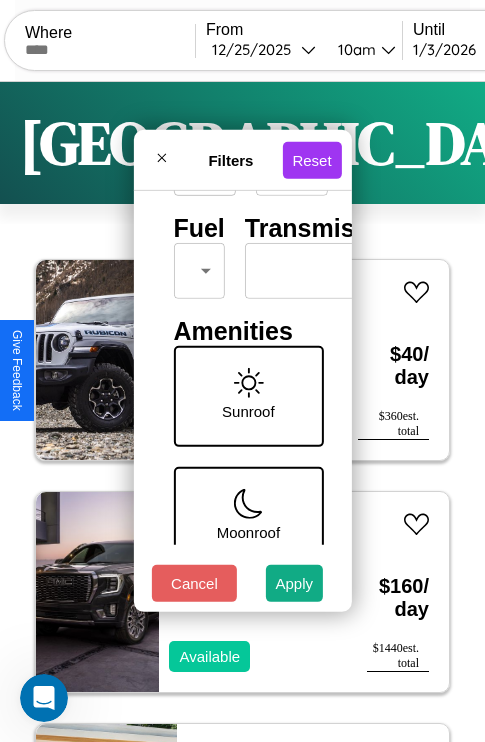 scroll, scrollTop: 288, scrollLeft: 0, axis: vertical 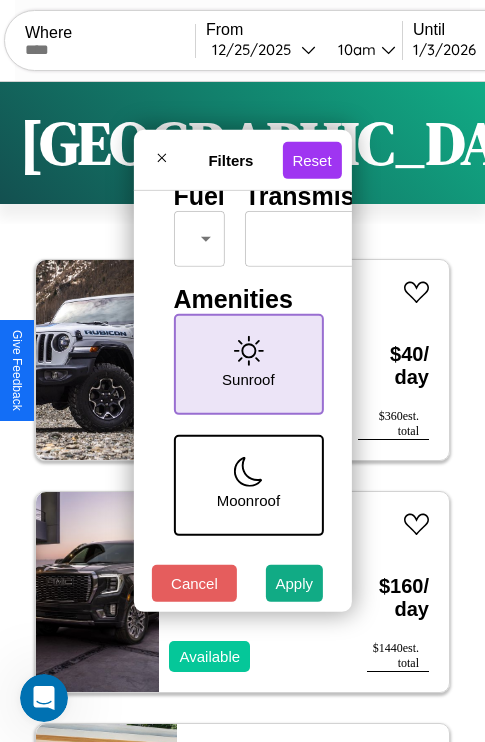 click 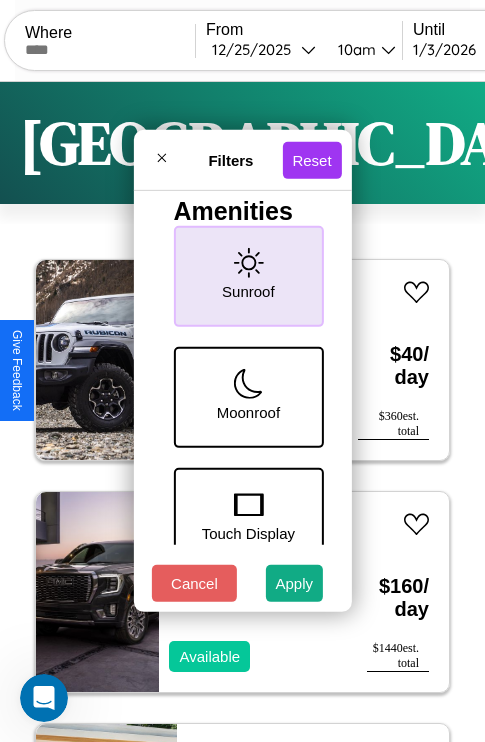 scroll, scrollTop: 409, scrollLeft: 0, axis: vertical 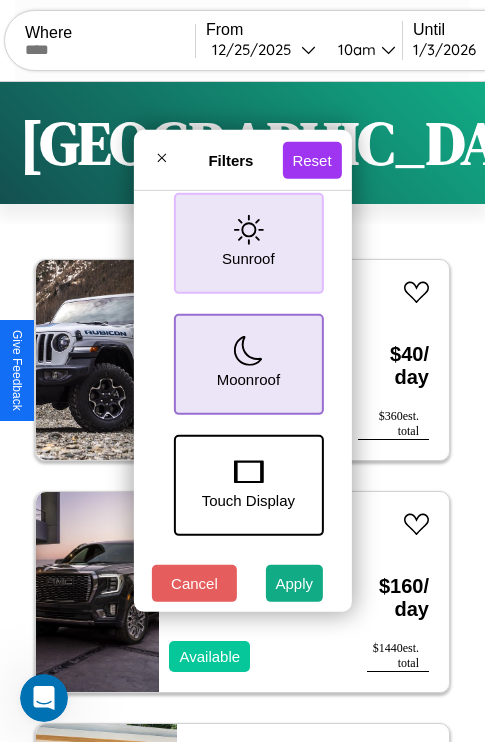 click 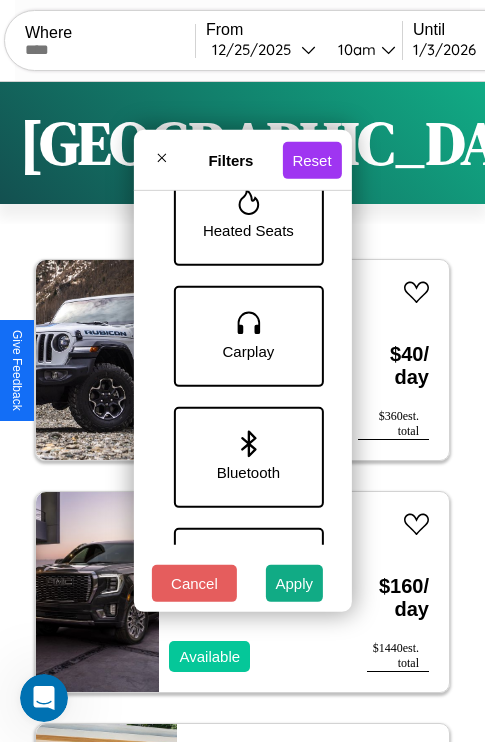 scroll, scrollTop: 1374, scrollLeft: 0, axis: vertical 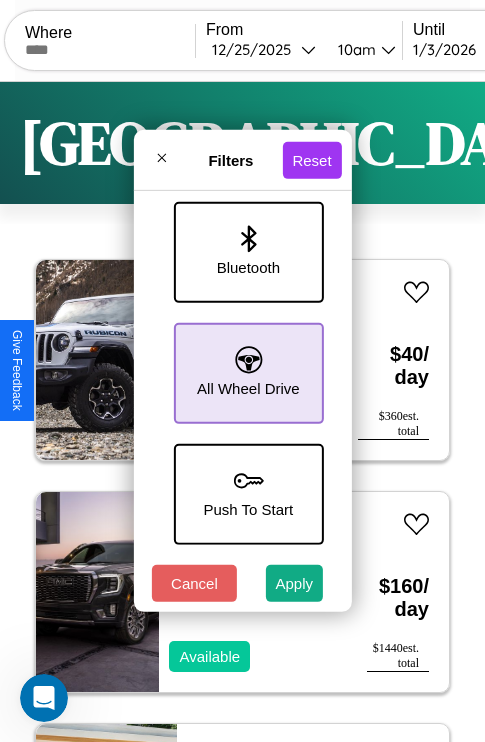 click 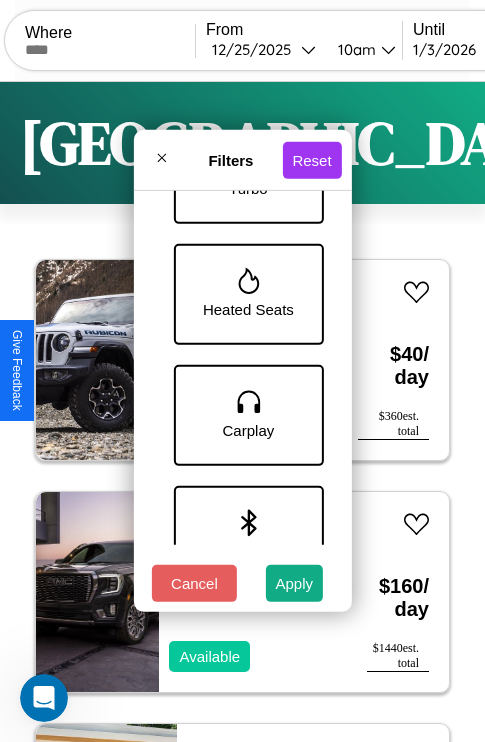 scroll, scrollTop: 772, scrollLeft: 0, axis: vertical 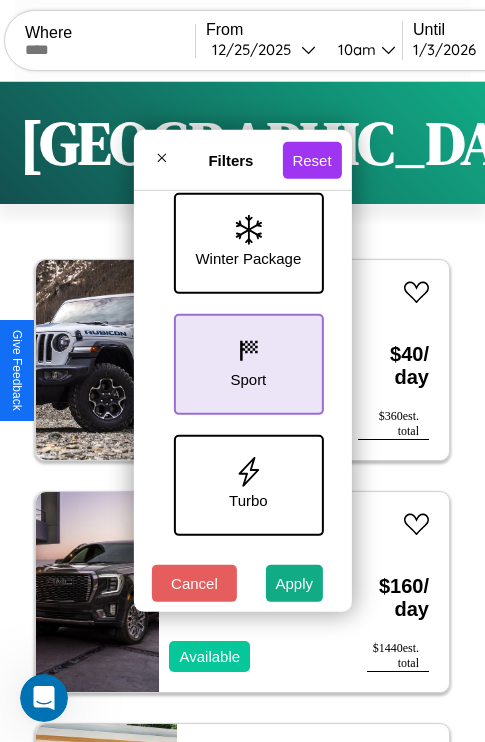 click 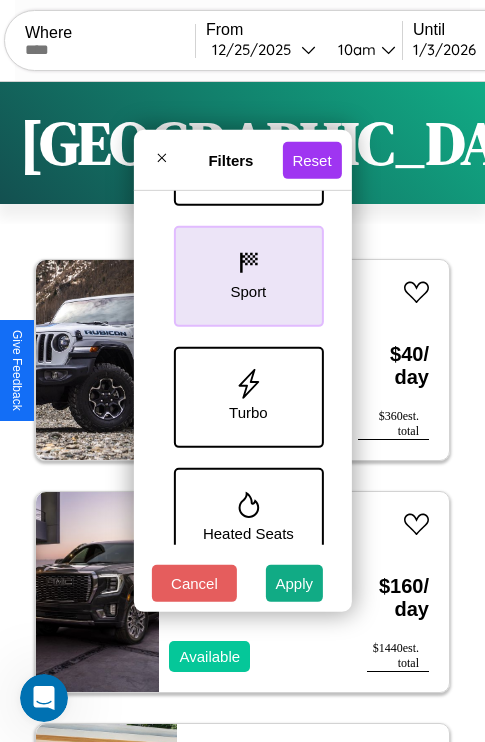scroll, scrollTop: 893, scrollLeft: 0, axis: vertical 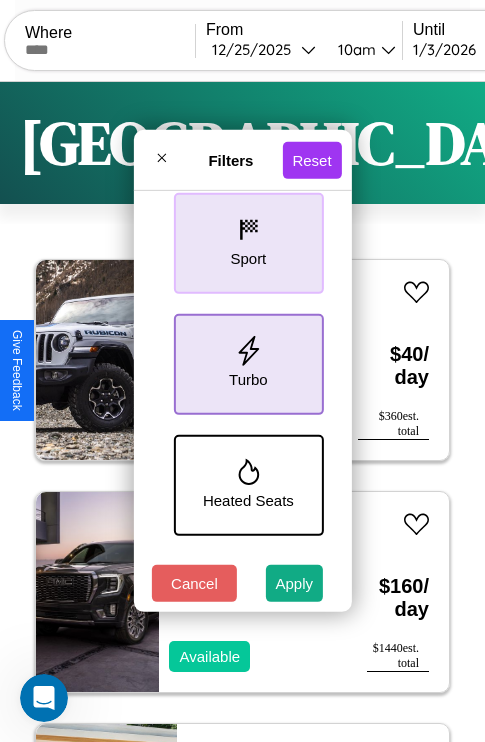 click 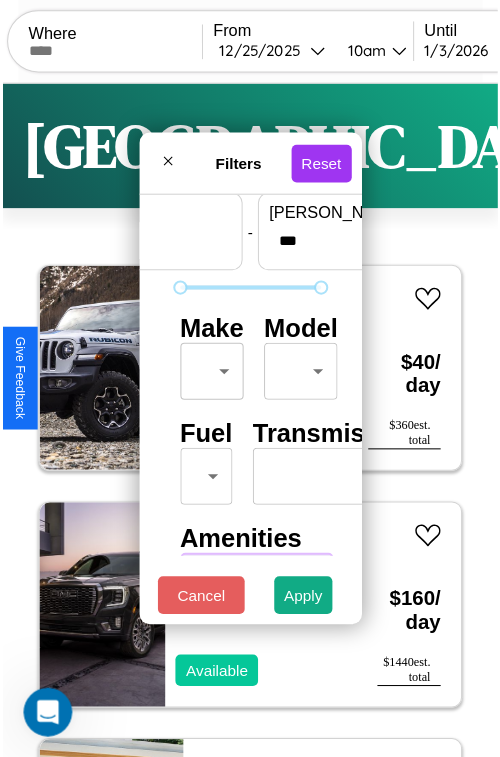 scroll, scrollTop: 59, scrollLeft: 0, axis: vertical 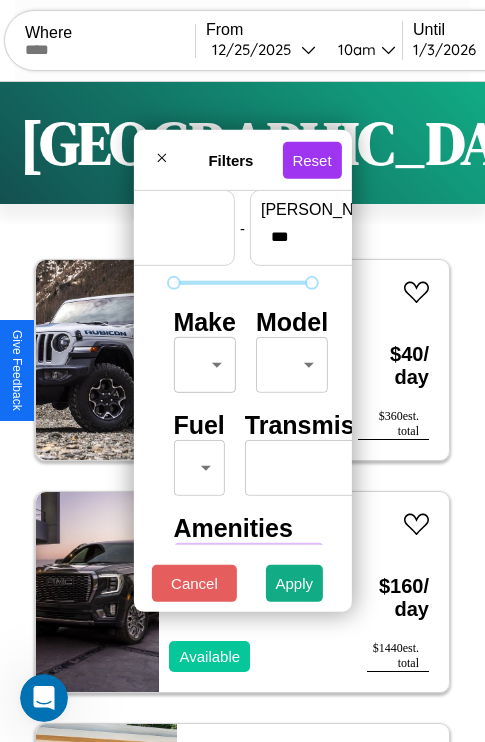 click on "CarGo Where From [DATE] 10am Until [DATE] 10am Become a Host Login Sign Up Budapest Filters 126  cars in this area These cars can be picked up in this city. Jeep   Cherokee   2020 Available $ 40  / day $ 360  est. total GMC   [PERSON_NAME] Utility   2022 Available $ 160  / day $ 1440  est. total Lincoln   MKT   2017 Available $ 100  / day $ 900  est. total Hyundai   Xcient   2021 Available $ 100  / day $ 900  est. total Aston [PERSON_NAME]   DB7   2020 Available $ 70  / day $ 630  est. total Bentley   Brooklands   2017 Available $ 190  / day $ 1710  est. total Jeep   Grand Wagoneer L   2014 Available $ 50  / day $ 450  est. total Lamborghini   Murcielago   2017 Available $ 110  / day $ 990  est. total Kia   [DATE] Available $ 120  / day $ 1080  est. total Audi   A8 e   2023 Available $ 160  / day $ 1440  est. total Buick   Encore   2017 Available $ 40  / day $ 360  est. total GMC   Transit Coach   2024 Available $ 50  / day $ 450  est. total Dodge   Conquest   2016 Available $ 100  / day $ 900 Lexus" at bounding box center [242, 412] 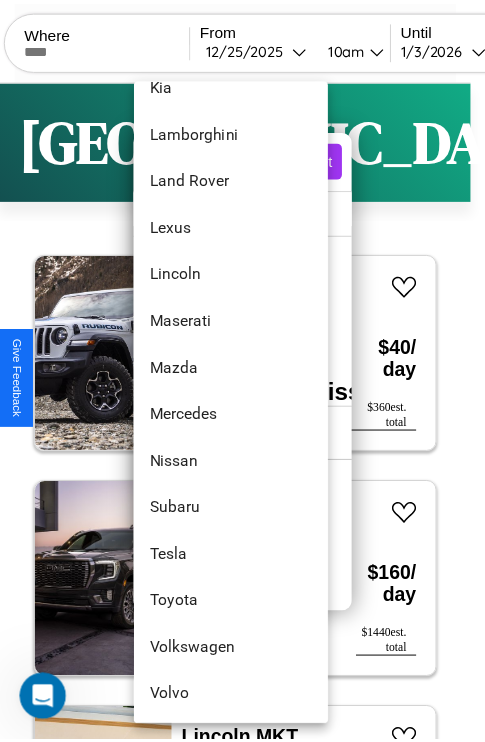 scroll, scrollTop: 1083, scrollLeft: 0, axis: vertical 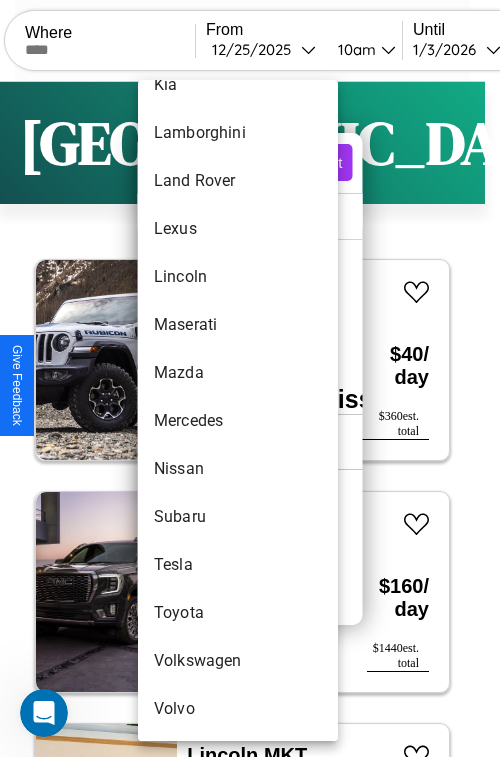 click on "Volkswagen" at bounding box center (238, 661) 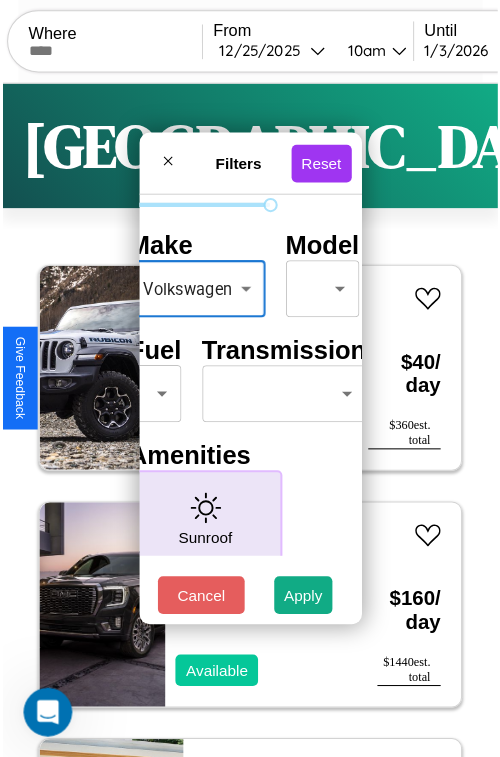 scroll, scrollTop: 162, scrollLeft: 63, axis: both 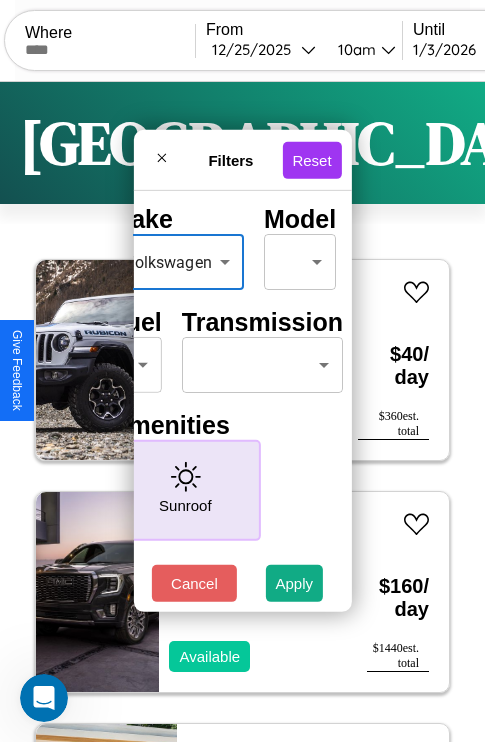 click on "CarGo Where From [DATE] 10am Until [DATE] 10am Become a Host Login Sign Up Budapest Filters 126  cars in this area These cars can be picked up in this city. Jeep   Cherokee   2020 Available $ 40  / day $ 360  est. total GMC   [PERSON_NAME] Utility   2022 Available $ 160  / day $ 1440  est. total Lincoln   MKT   2017 Available $ 100  / day $ 900  est. total Hyundai   Xcient   2021 Available $ 100  / day $ 900  est. total Aston [PERSON_NAME]   DB7   2020 Available $ 70  / day $ 630  est. total Bentley   Brooklands   2017 Available $ 190  / day $ 1710  est. total Jeep   Grand Wagoneer L   2014 Available $ 50  / day $ 450  est. total Lamborghini   Murcielago   2017 Available $ 110  / day $ 990  est. total Kia   [DATE] Available $ 120  / day $ 1080  est. total Audi   A8 e   2023 Available $ 160  / day $ 1440  est. total Buick   Encore   2017 Available $ 40  / day $ 360  est. total GMC   Transit Coach   2024 Available $ 50  / day $ 450  est. total Dodge   Conquest   2016 Available $ 100  / day $ 900 Lexus" at bounding box center [242, 412] 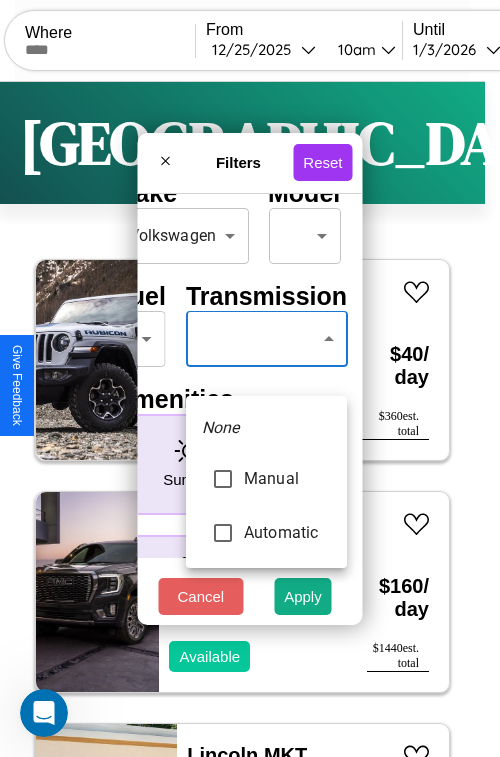 type on "*********" 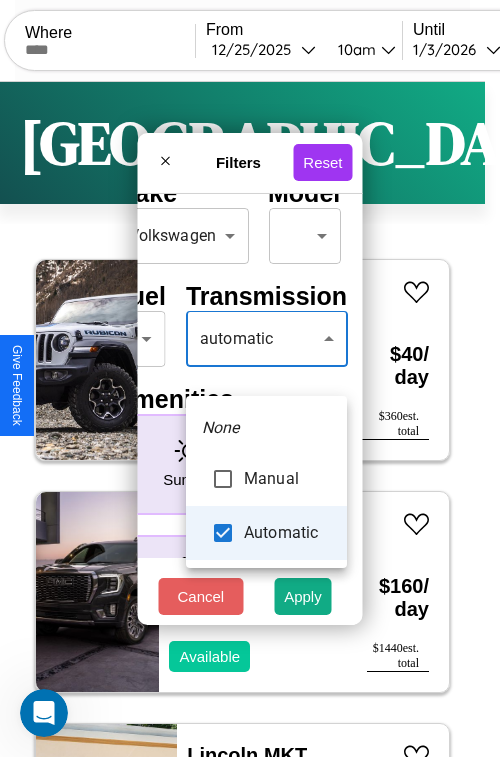 click at bounding box center (250, 378) 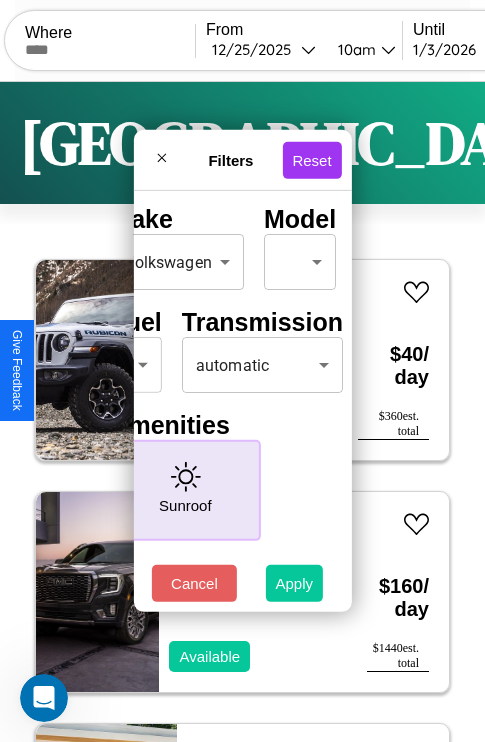 click on "Apply" at bounding box center (295, 583) 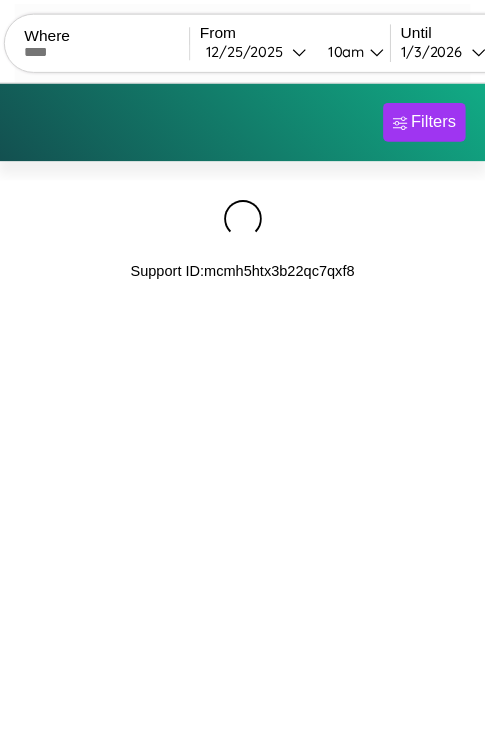 scroll, scrollTop: 0, scrollLeft: 0, axis: both 